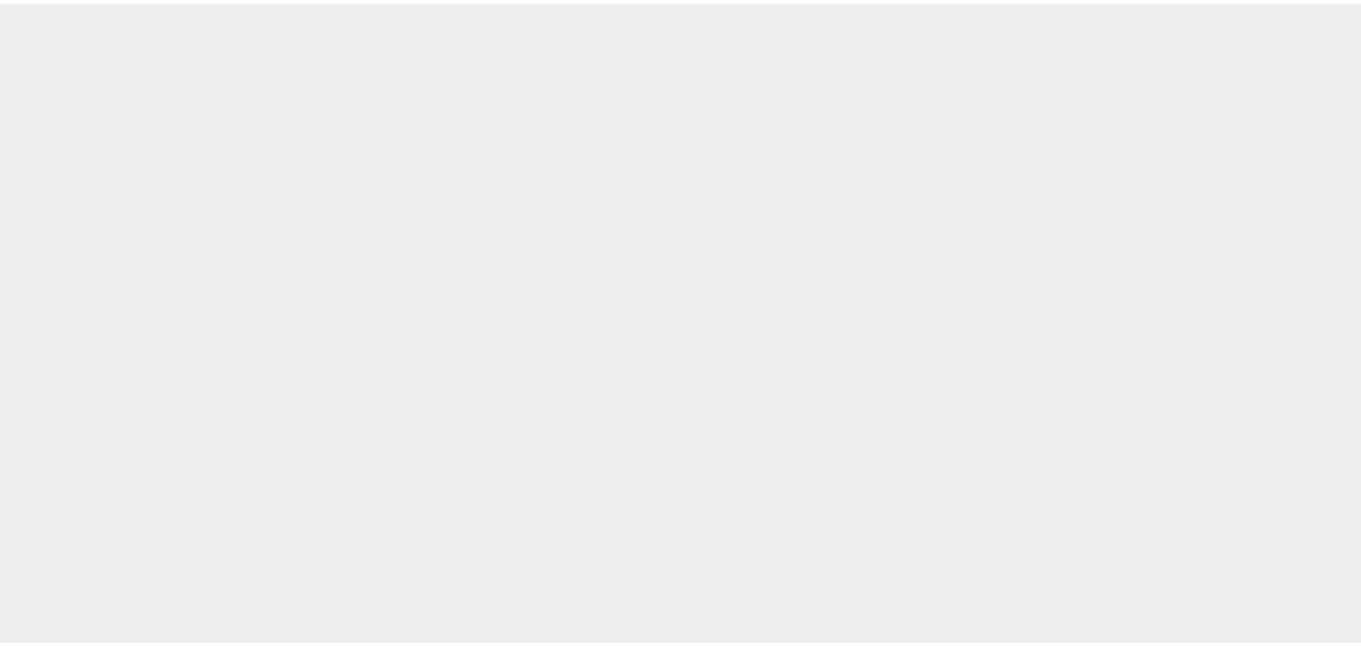 scroll, scrollTop: 0, scrollLeft: 0, axis: both 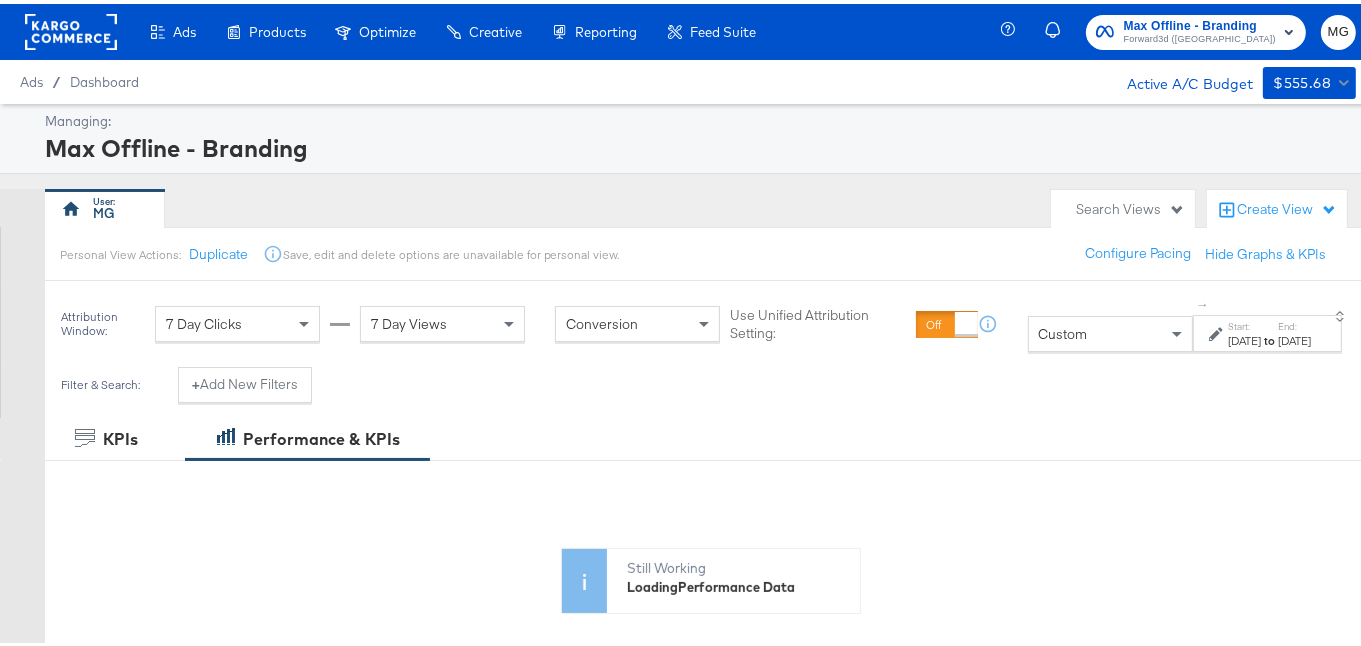 click on "Max Offline - Branding" at bounding box center [1200, 22] 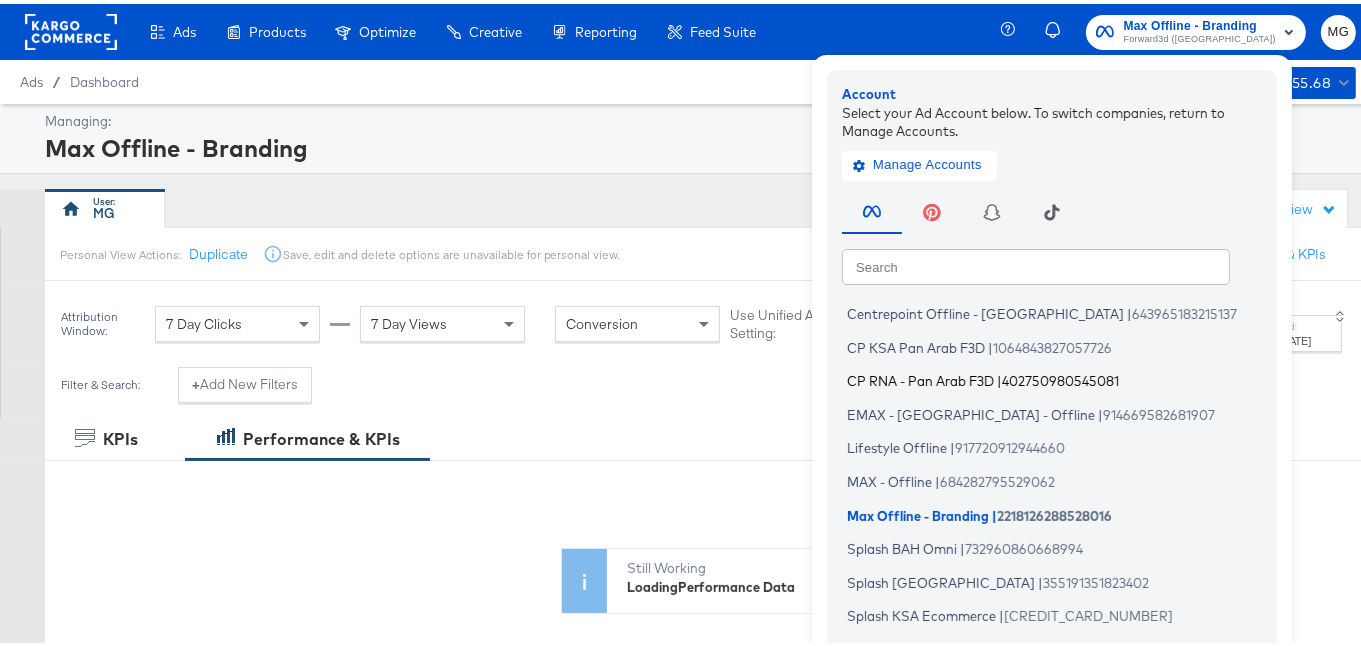 click on "402750980545081" at bounding box center (1060, 377) 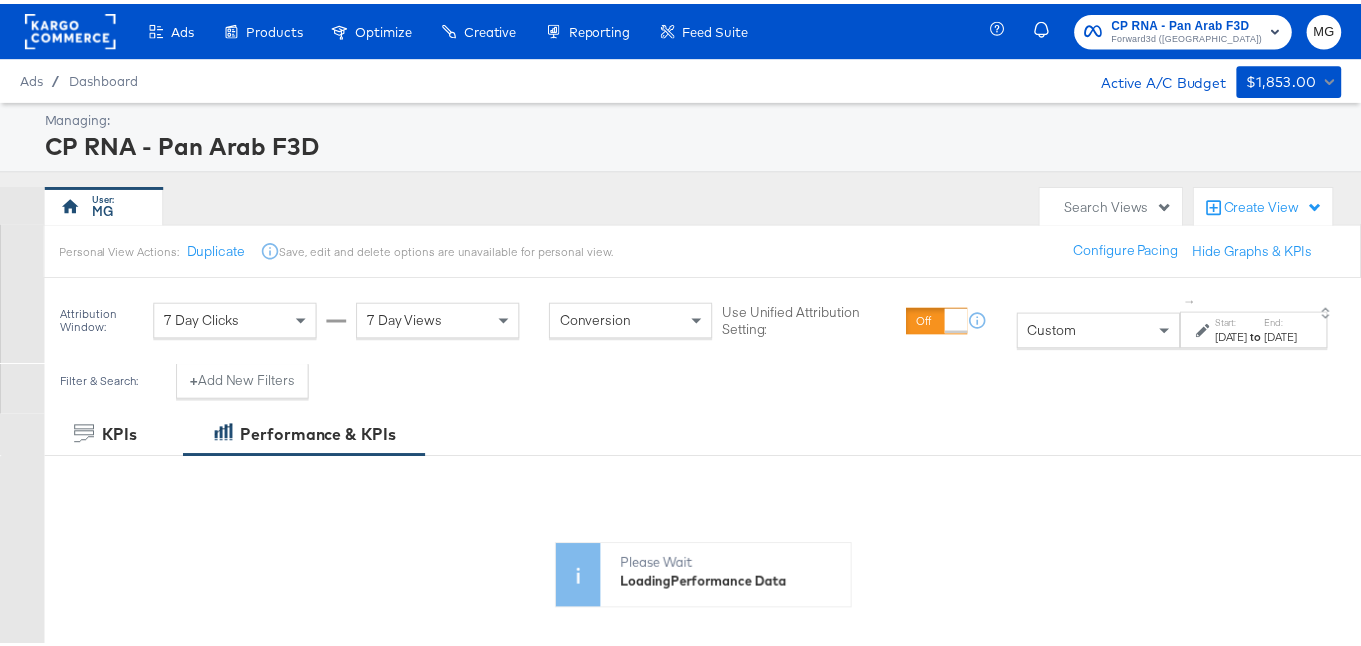 scroll, scrollTop: 0, scrollLeft: 0, axis: both 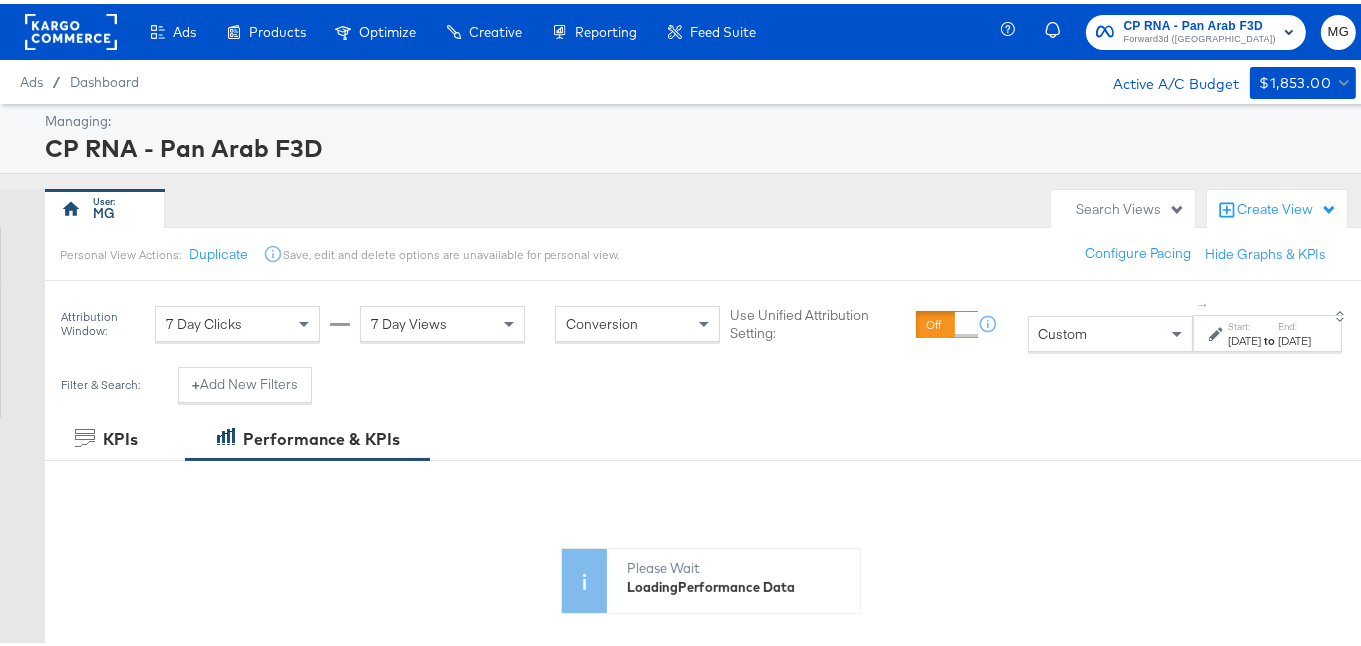 click 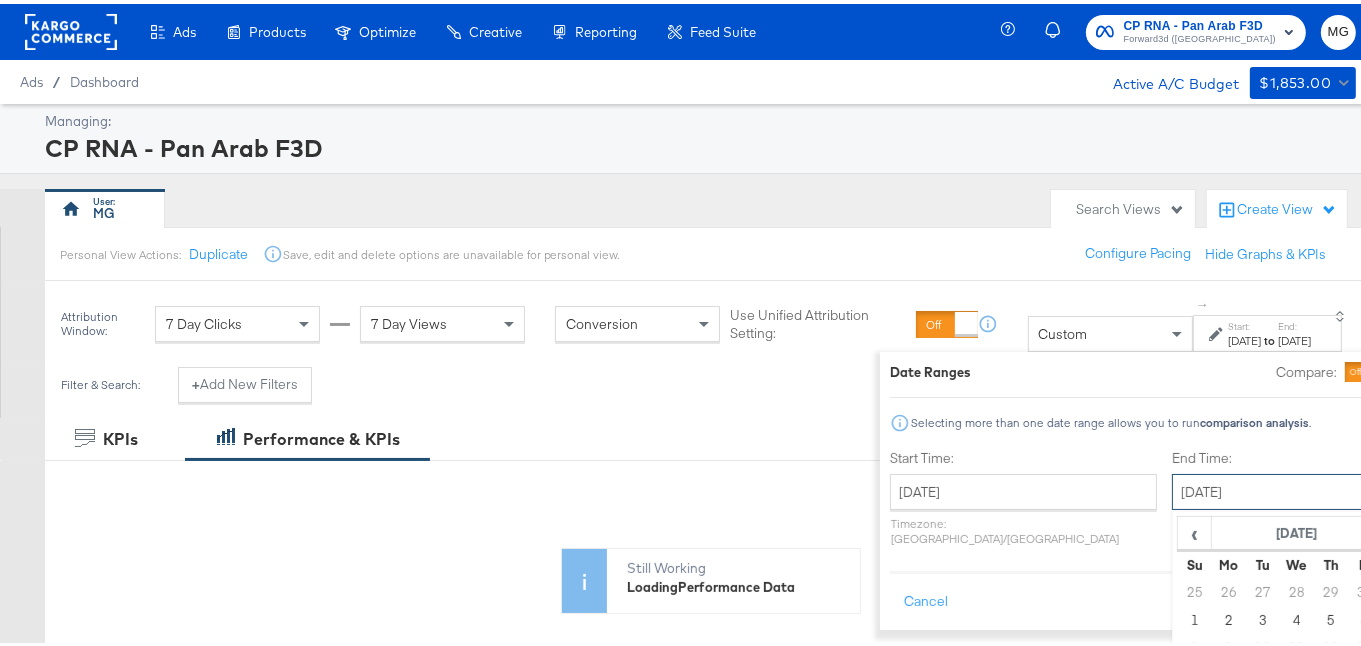 click on "[DATE]" at bounding box center [1277, 488] 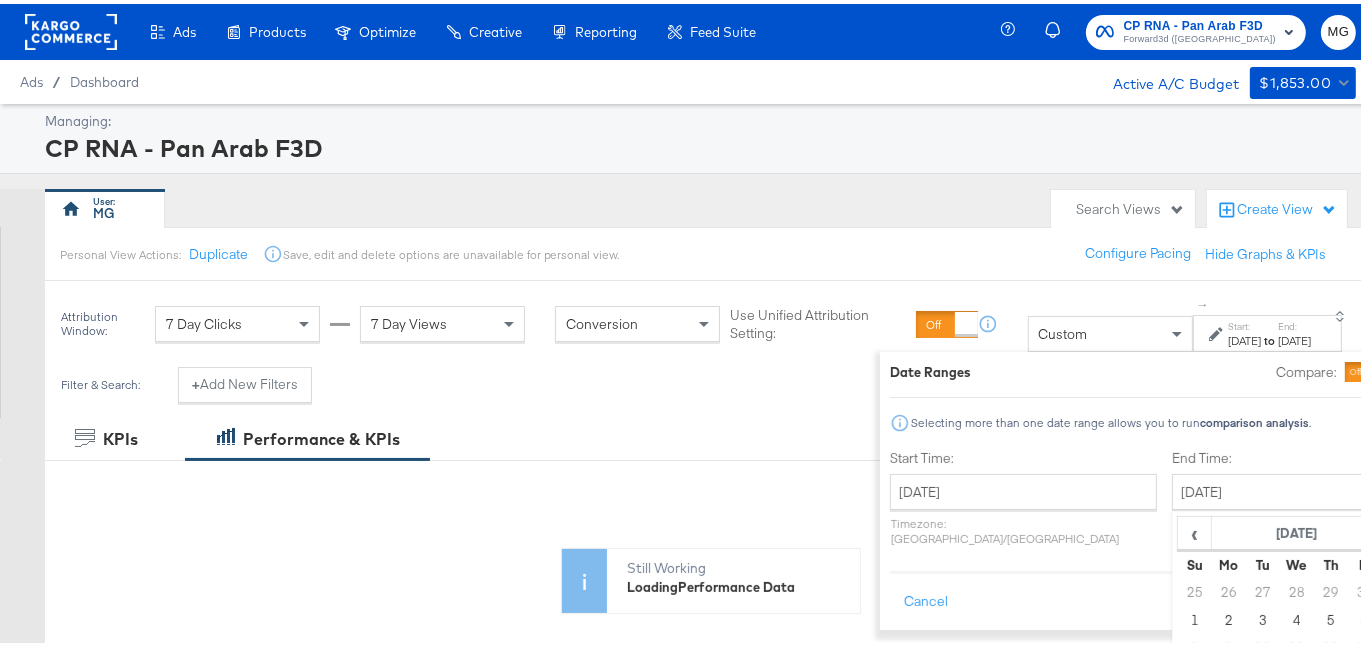 click on "Custom" at bounding box center (1110, 330) 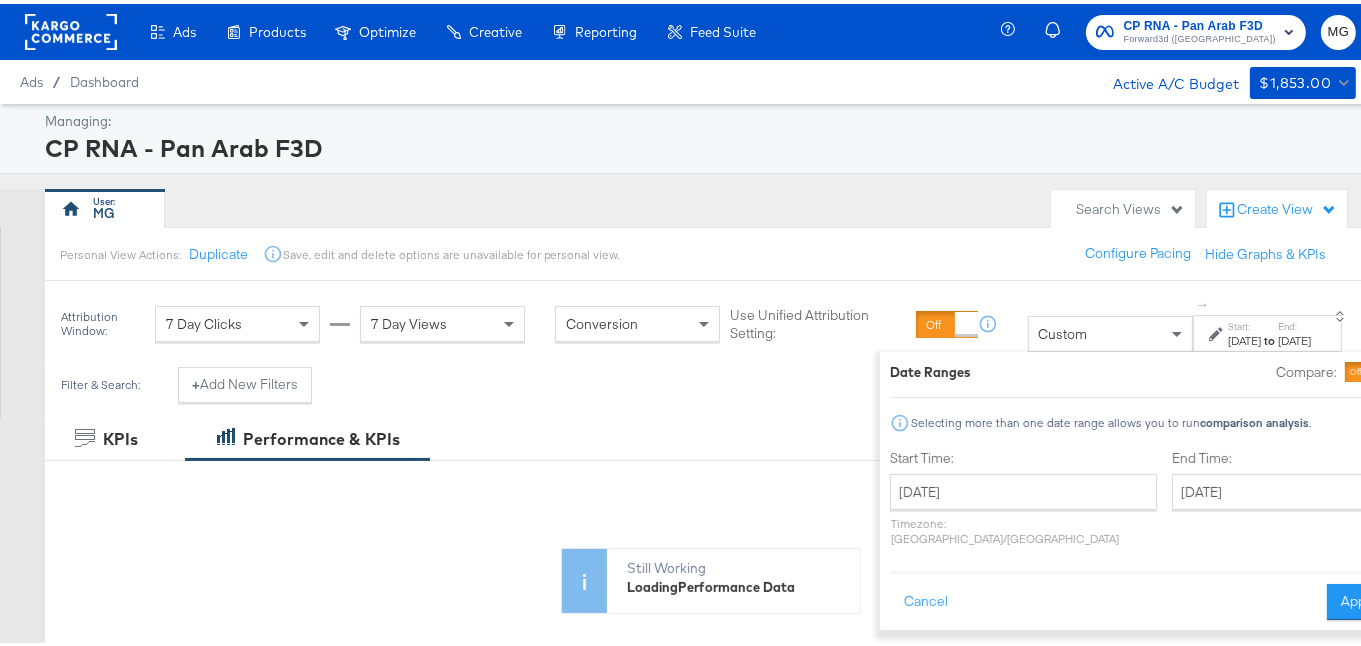 click on "[DATE]" at bounding box center (1244, 337) 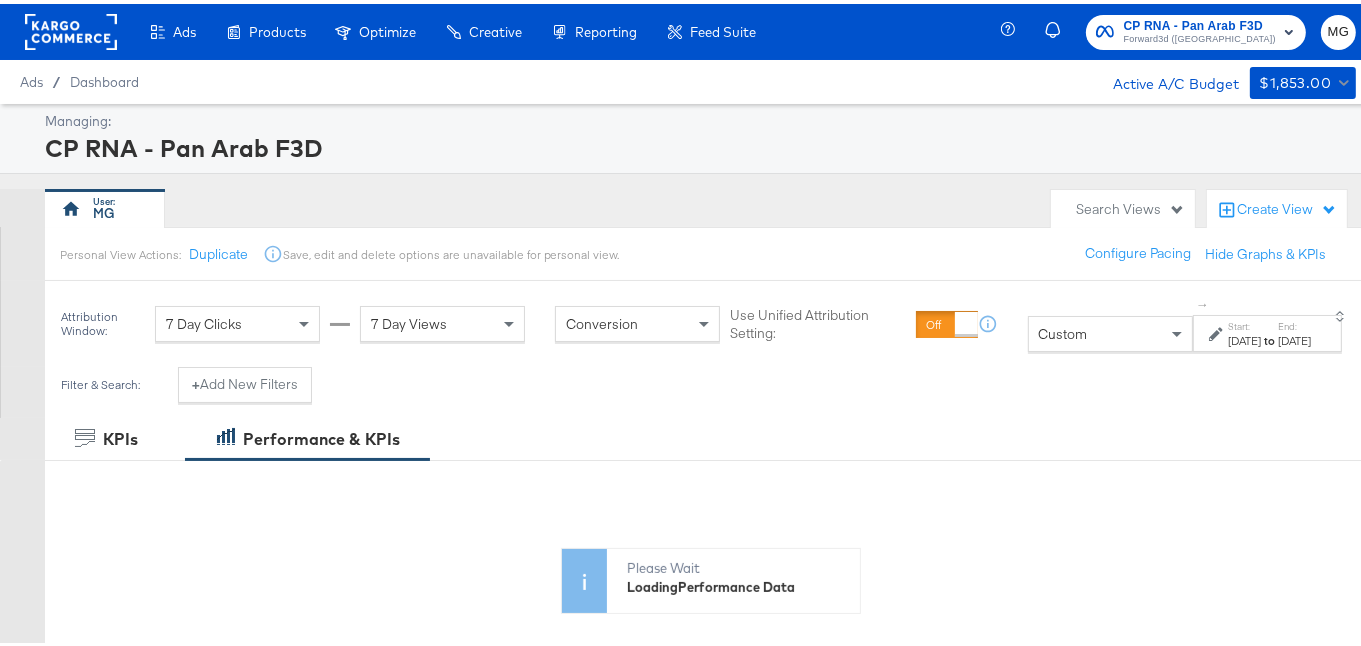 click on "[DATE]" at bounding box center [1244, 337] 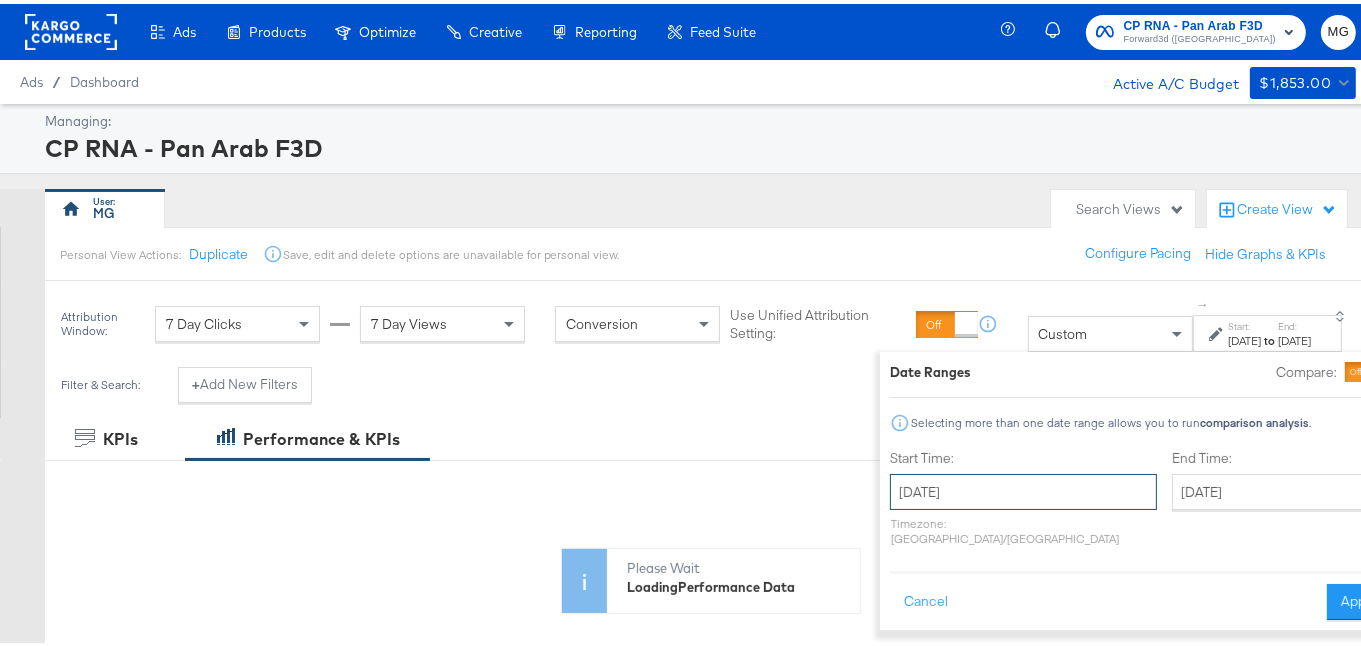 click on "[DATE]" at bounding box center [1023, 488] 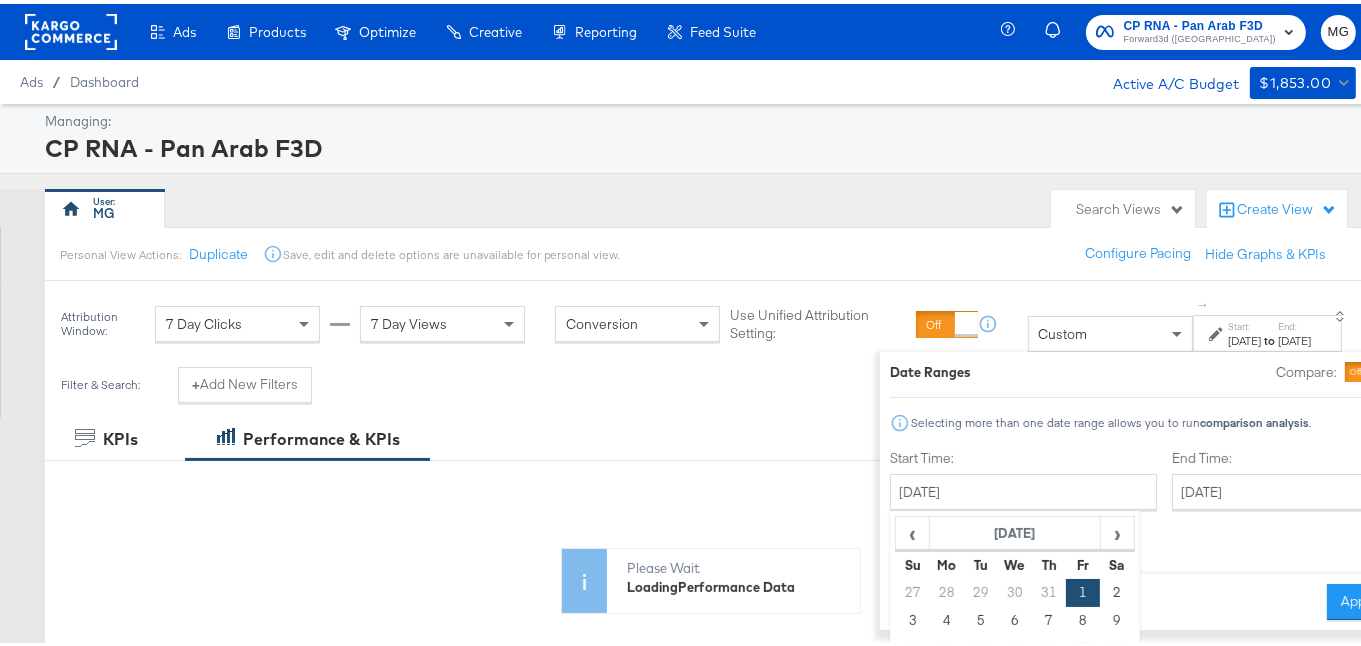click on "Custom" at bounding box center [1063, 330] 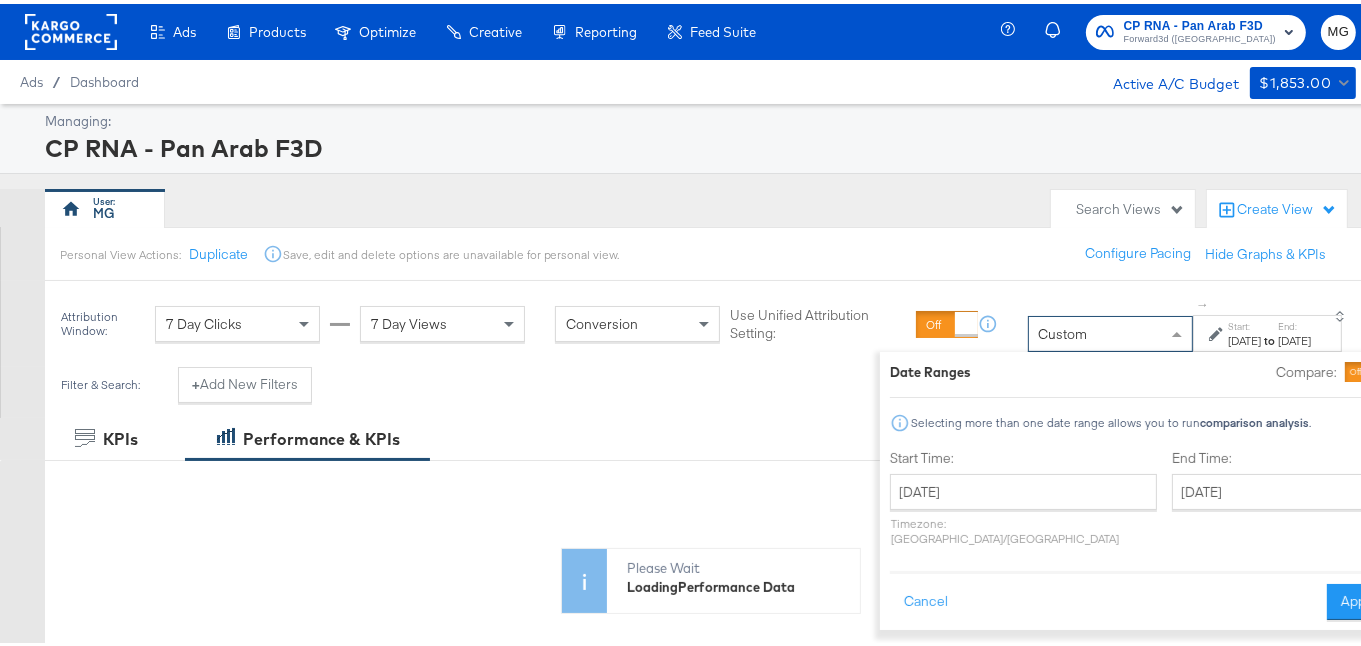 click on "Custom" at bounding box center [1063, 330] 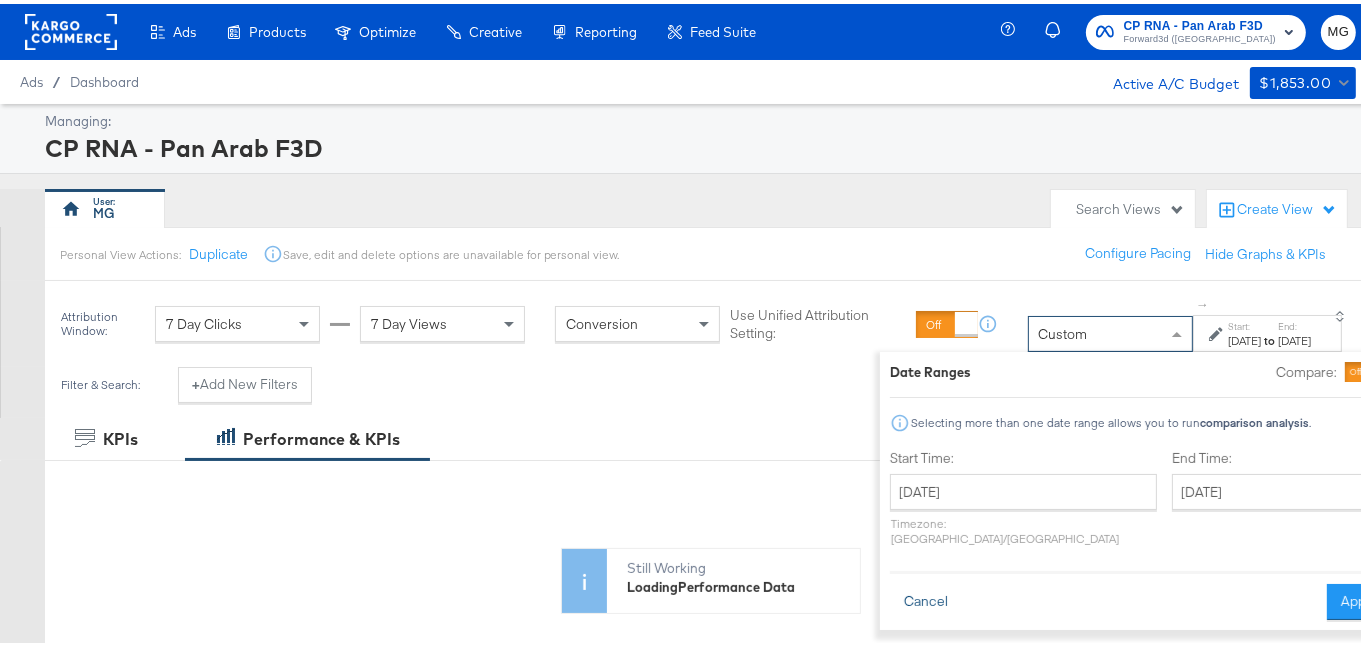 click on "Cancel" at bounding box center (926, 598) 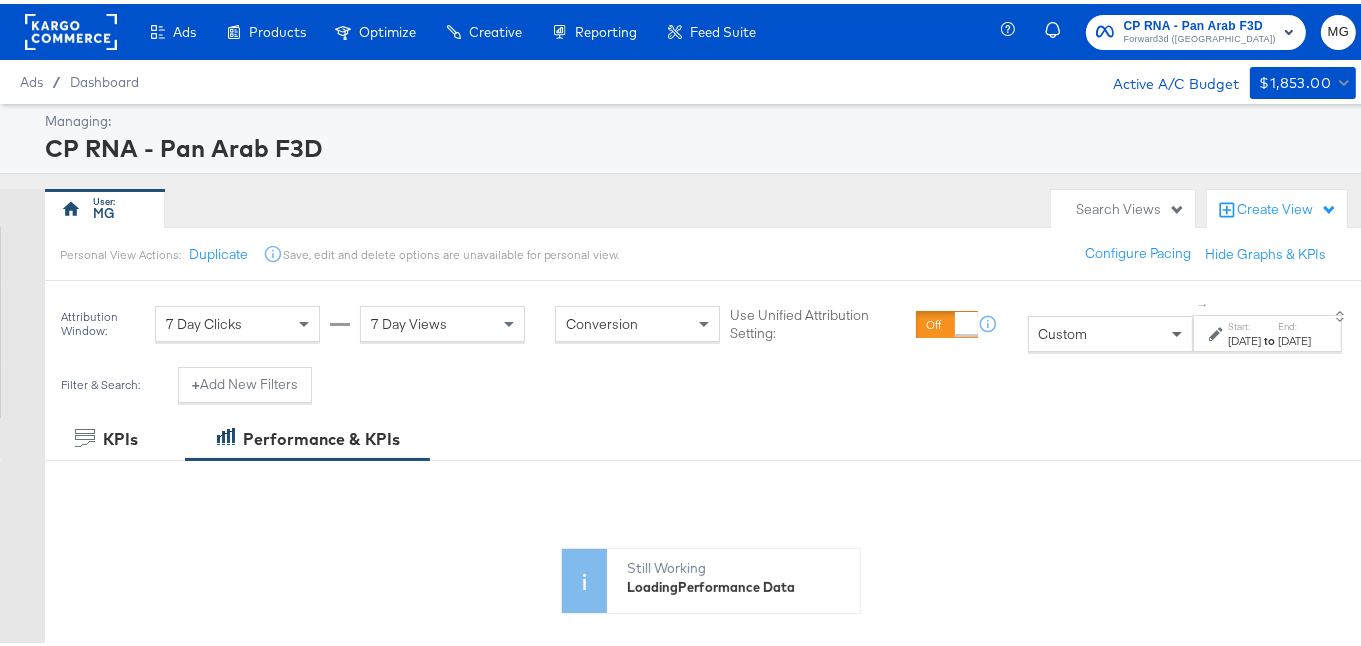 click at bounding box center [1177, 331] 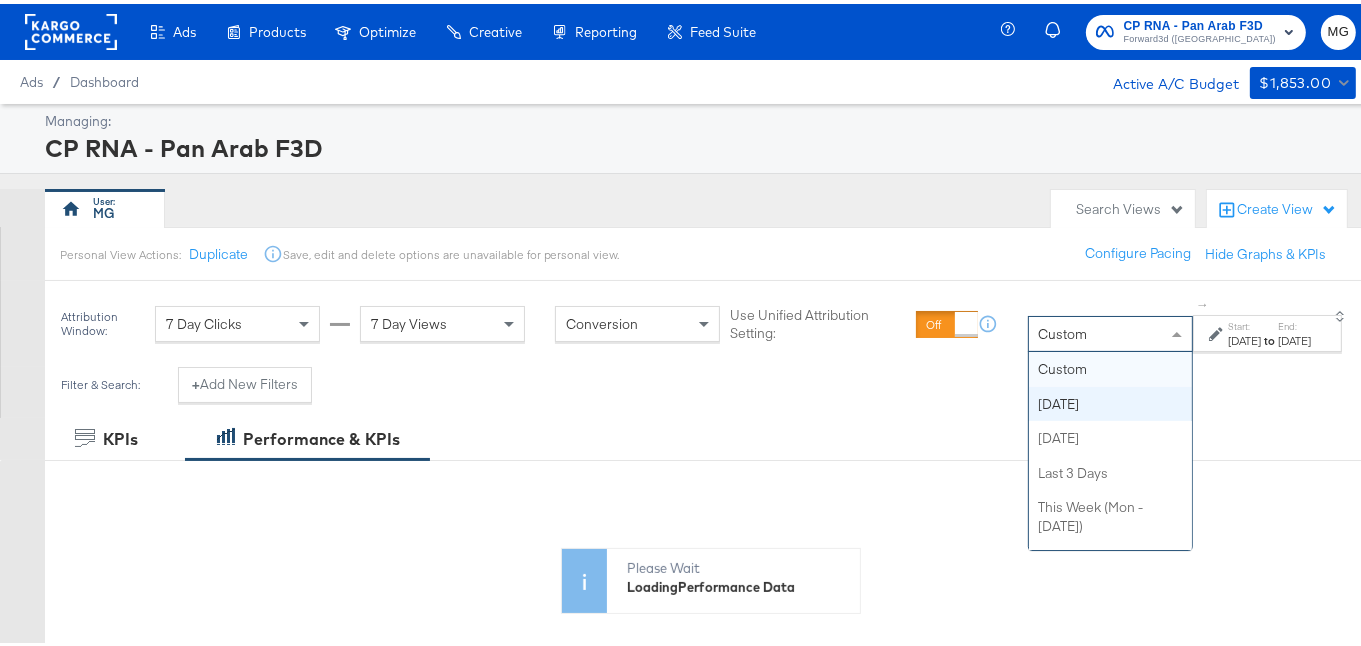 scroll, scrollTop: 444, scrollLeft: 0, axis: vertical 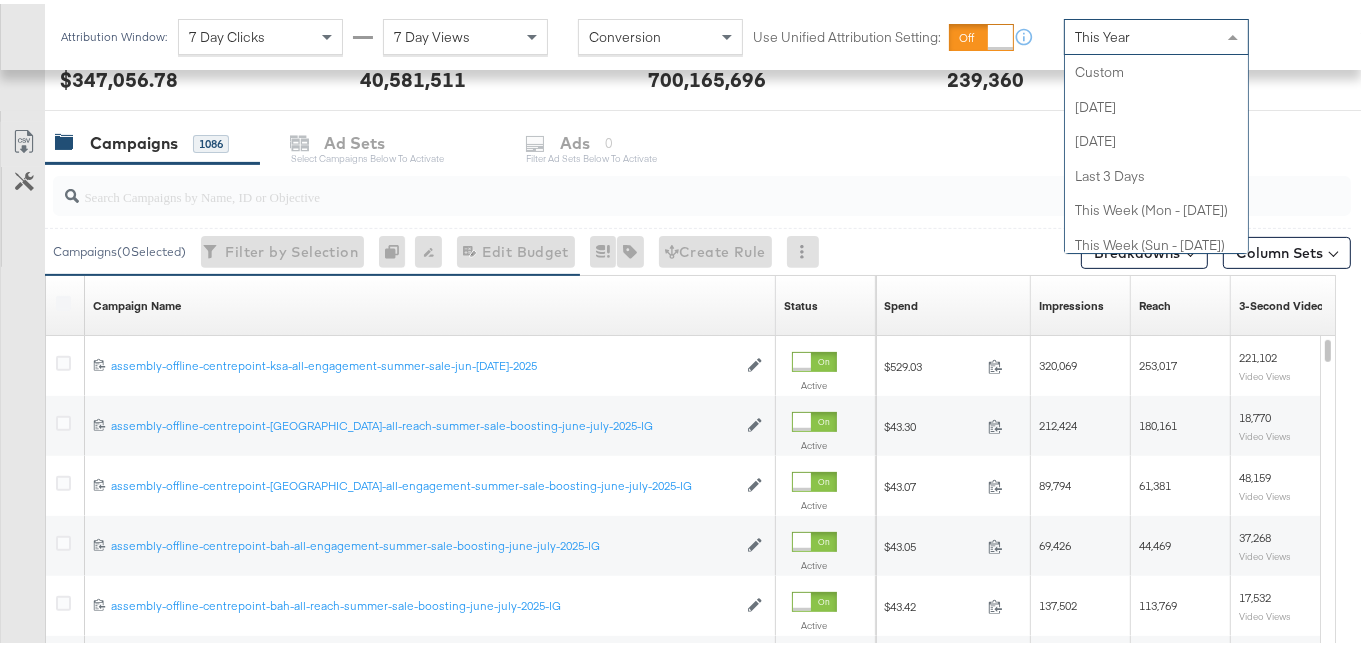 click at bounding box center [657, 184] 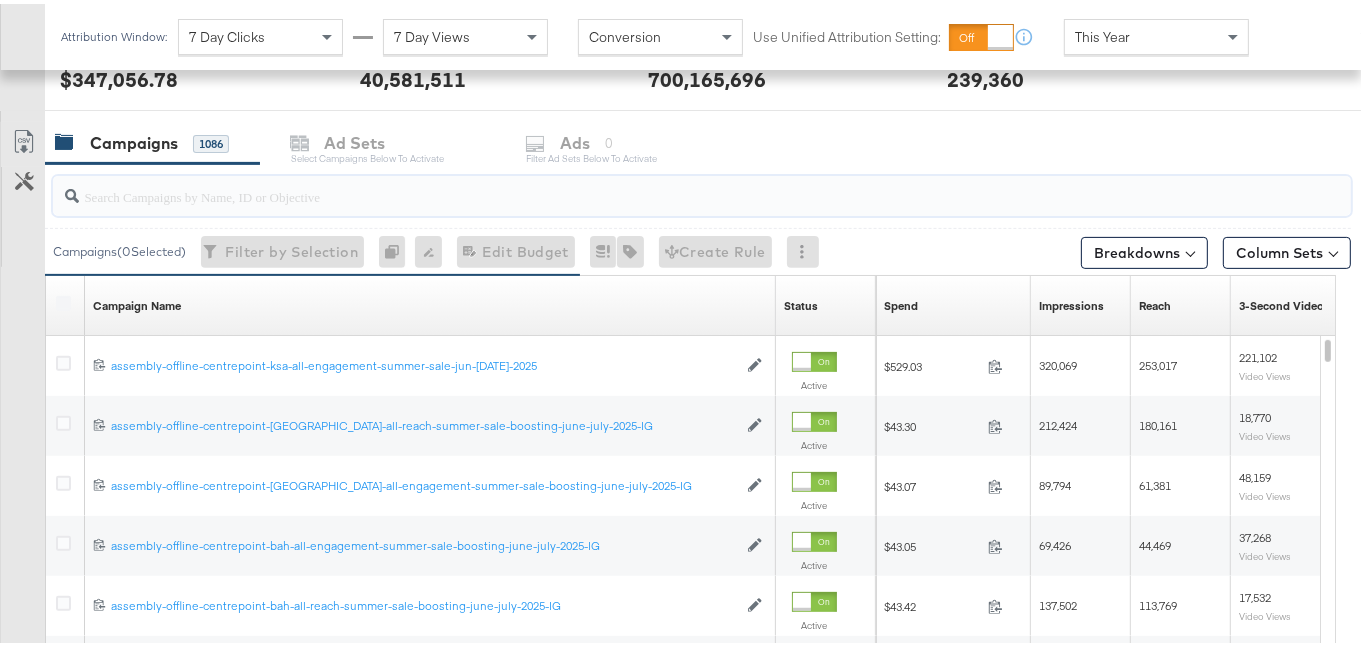 paste on "summer-sale-jun-[DATE]-2025" 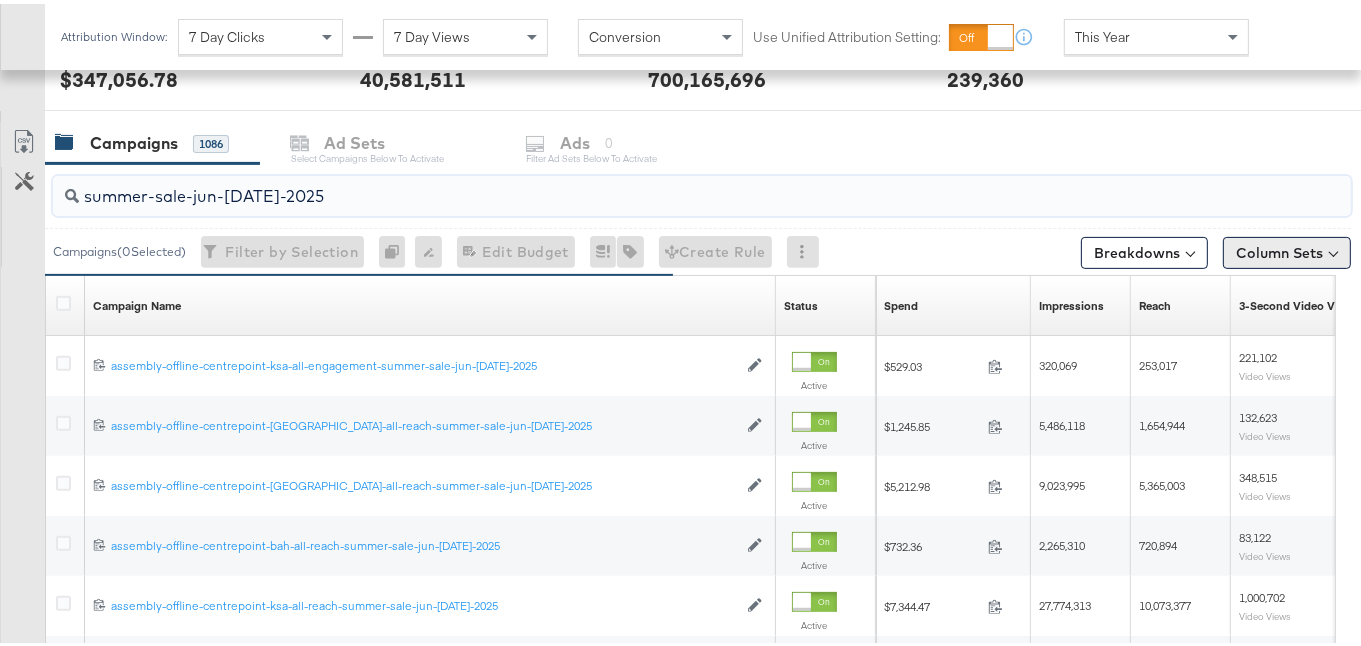 type on "summer-sale-jun-[DATE]-2025" 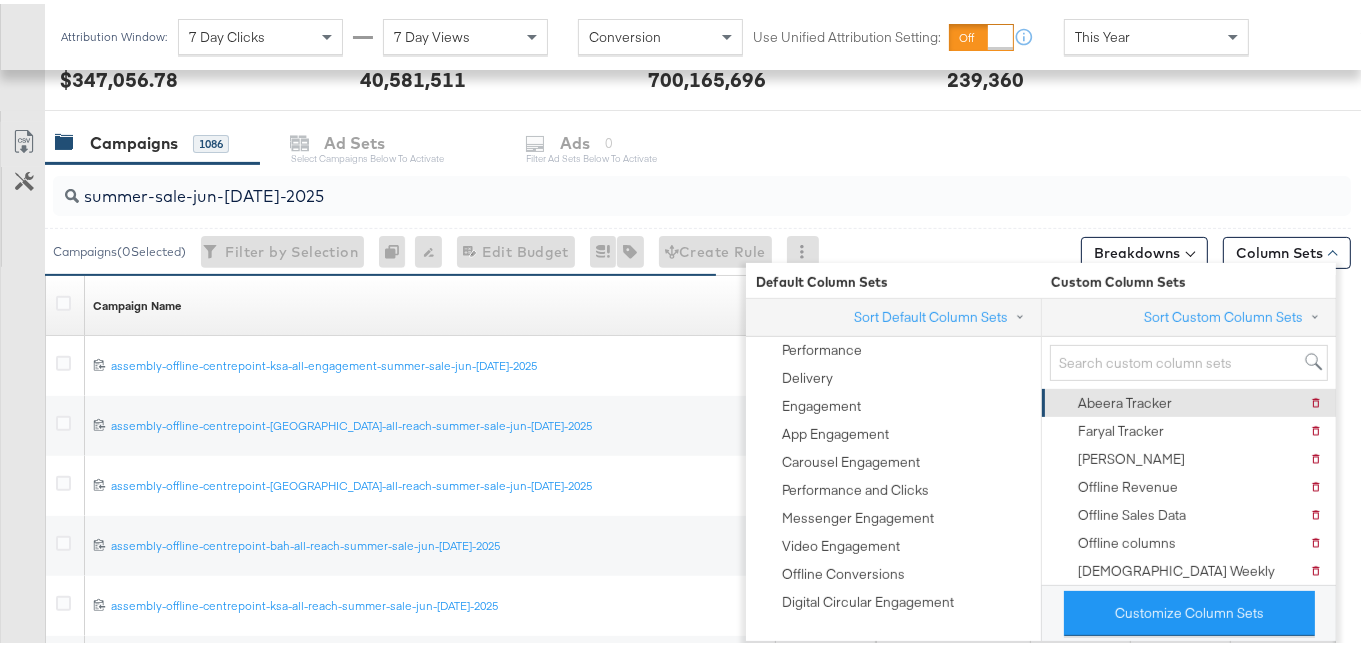click on "Abeera Tracker" at bounding box center [1125, 399] 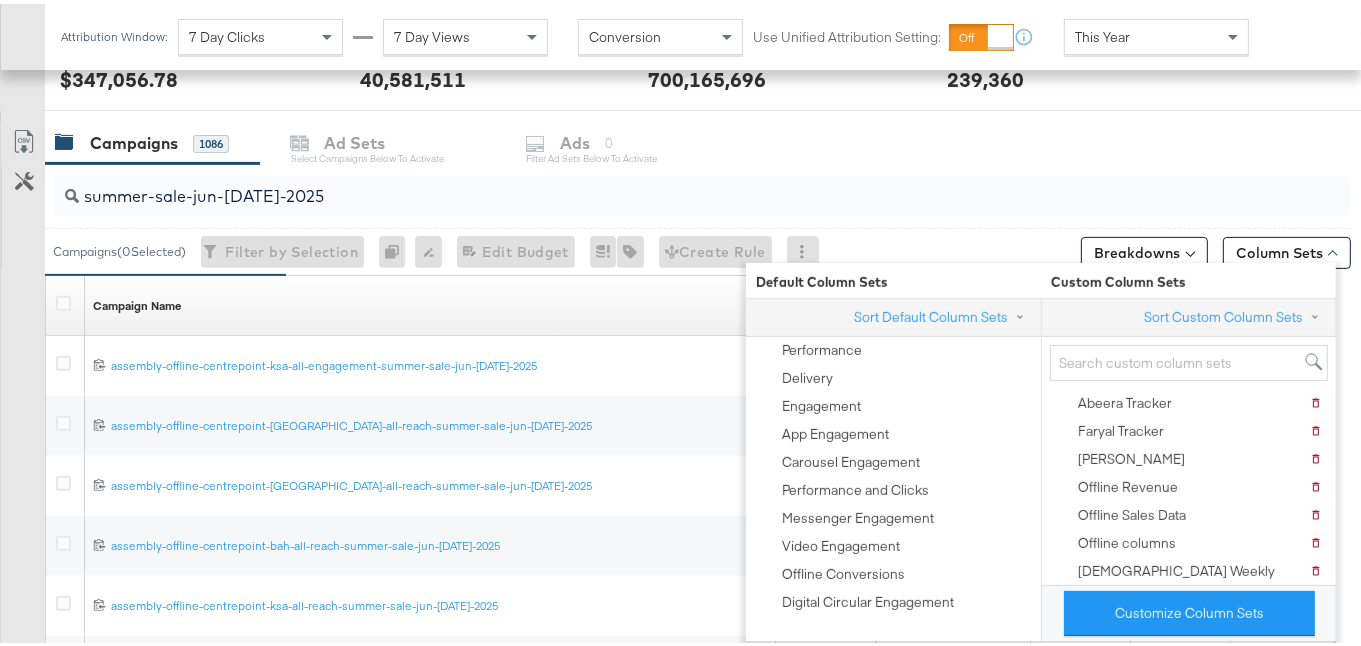 click on "KPIs Performance & KPIs Customize KPIs ✔ Clicks (Link) ✔ Reach ✔ Impressions ✔ Spend KPIs Amount (USD) Delivery Actions Timeline Please Wait Loading  Performance Data SPEND SPEND $347,056.78 REACH REACH 40,581,511 IMPRESSIONS IMPRESSIONS 700,165,696 CLICKS (LINK) CLICKS (LINK) 239,360 Campaigns 1086 Ad Sets Select Campaigns below to activate Ads 0 Filter Ad Sets below to activate summer-sale-jun-[DATE]-2025 Campaigns  ( 0  Selected) Filter by Selection Filter  0 campaigns 0 Rename  0 campaigns   Edit  0  Campaign  Budgets Edit Budget Edit Spending Limit For  0 campaigns Tags for  0 campaigns   Create Rule Breakdowns Column Sets Customize KPIs Export as CSV Campaign Name Sorting Unavailable Status Sorting Unavailable Spend Sorting Unavailable Impressions Sorting Unavailable Reach Sorting Unavailable 3-Second Video Views Sorting Unavailable 120228176938060361 assembly-offline-centrepoint-ksa-all-engagement-summer-sale-jun-[DATE]-2025 assembly-offline-centrepoint-ksa-all-engagement-summer-sale-jun-[DATE]-2025" at bounding box center (688, 363) 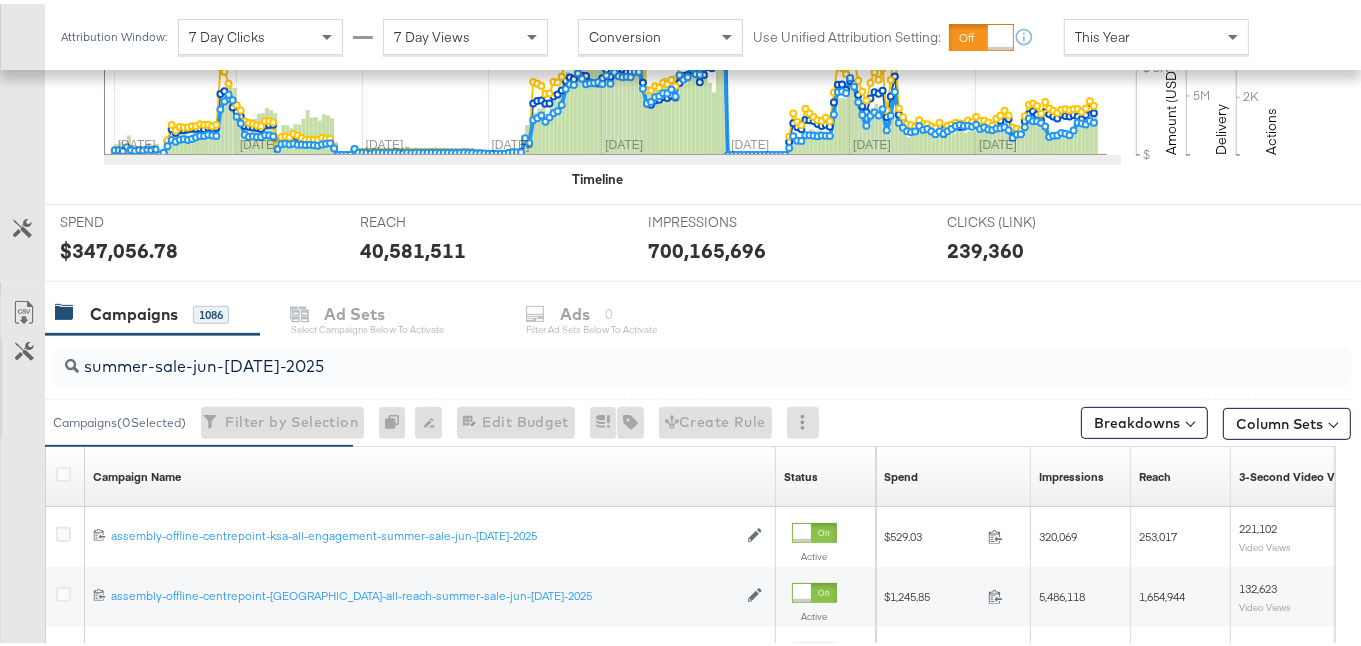 scroll, scrollTop: 797, scrollLeft: 0, axis: vertical 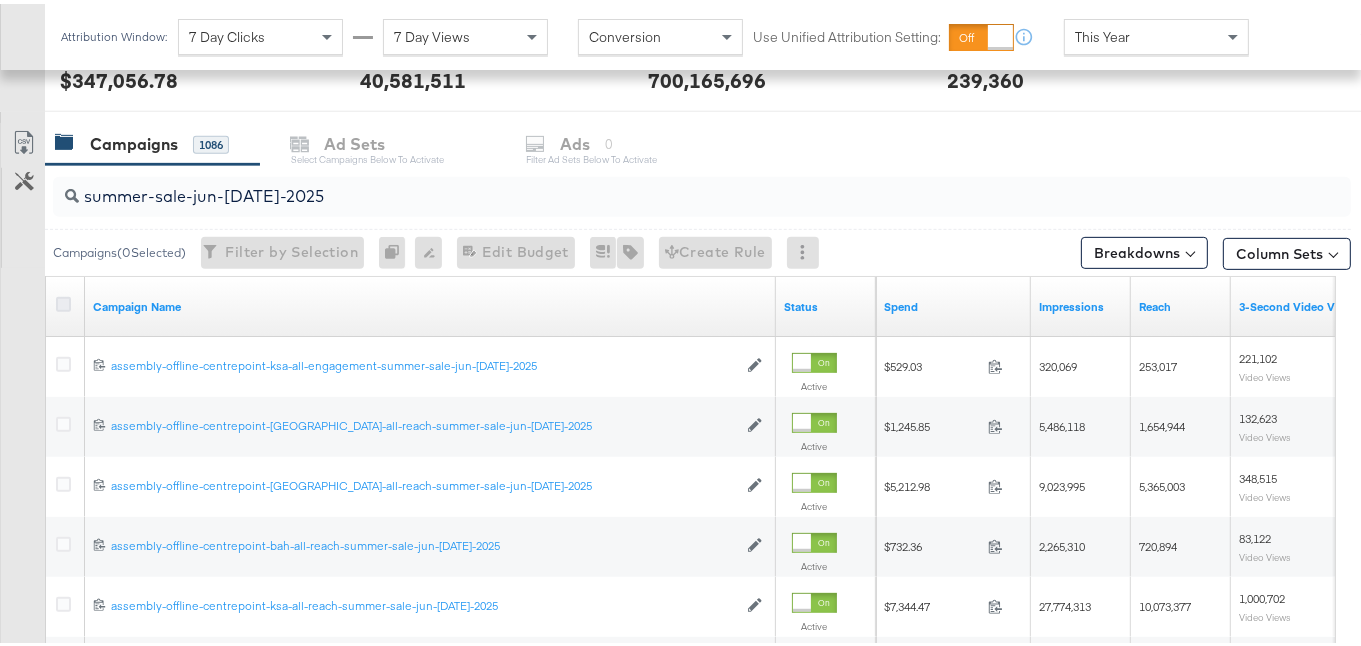click at bounding box center (63, 300) 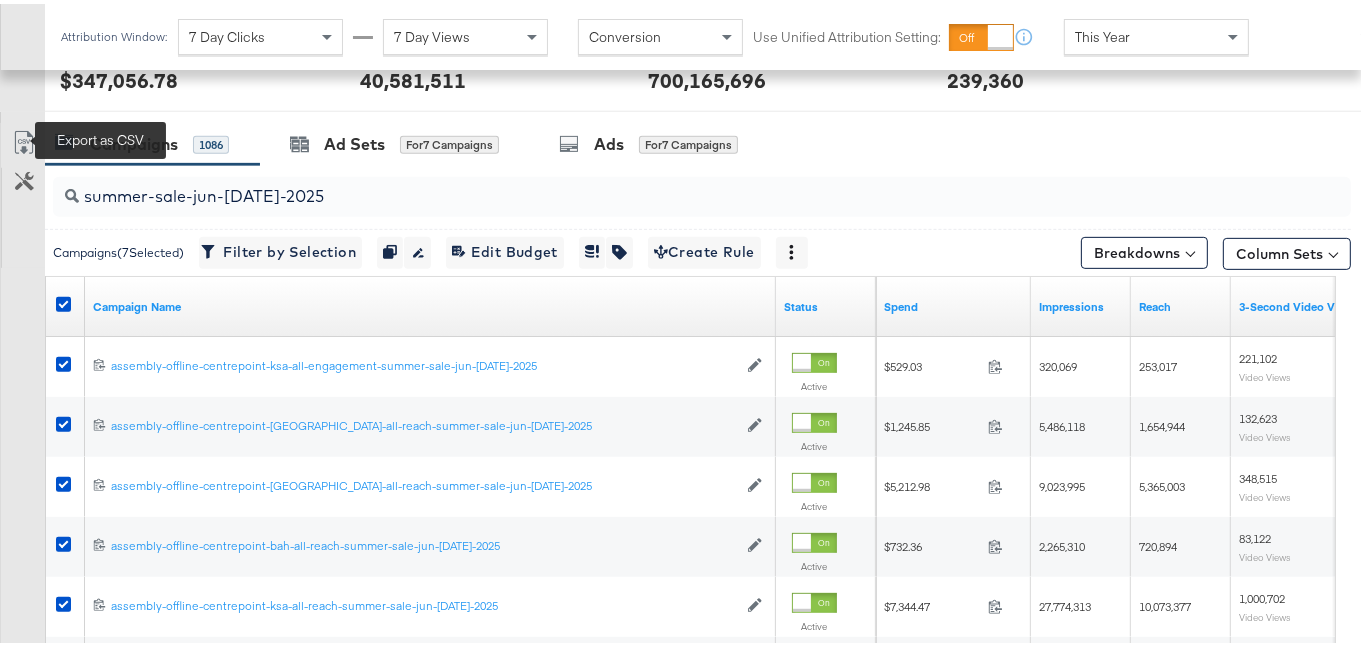 click 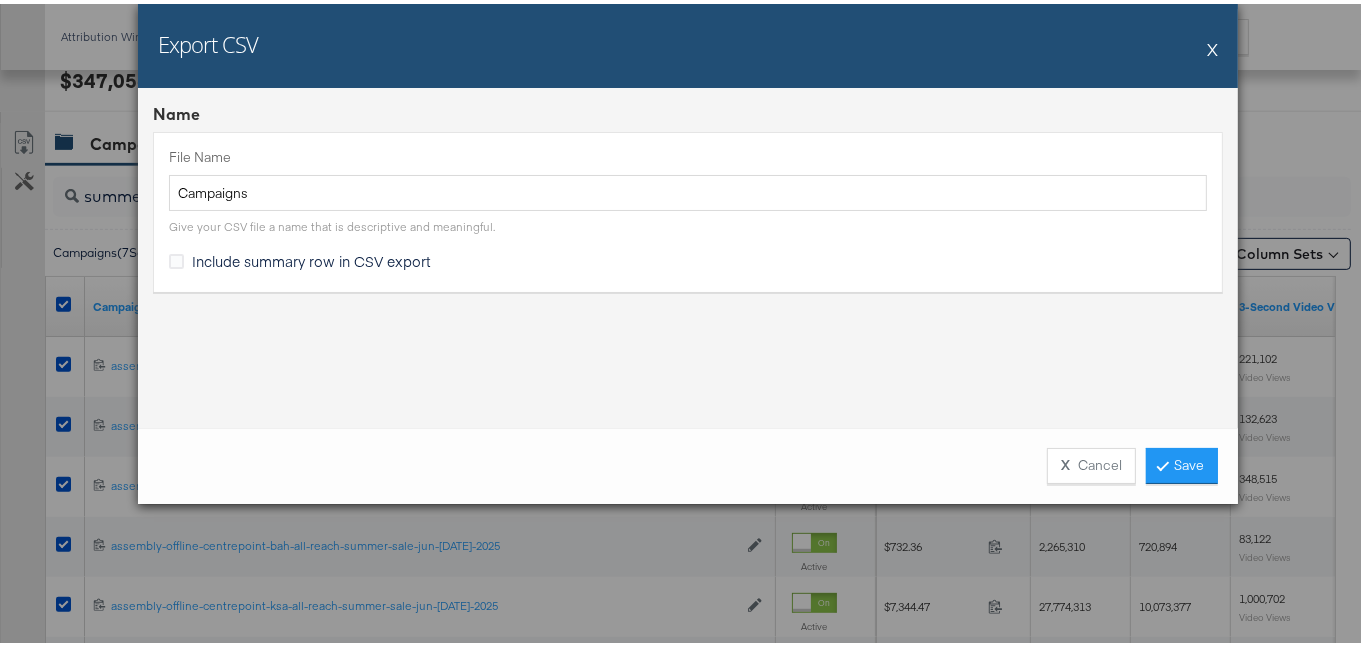 click on "Include summary row in CSV export" at bounding box center [311, 257] 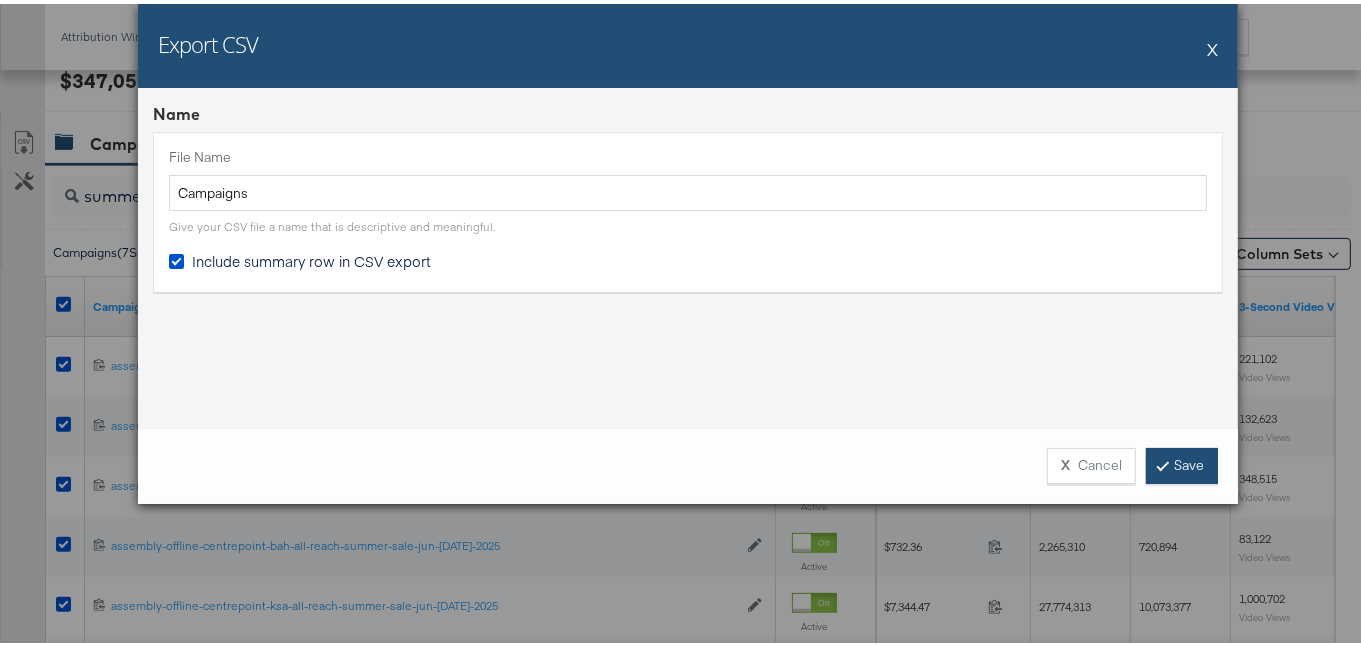click at bounding box center (1163, 461) 